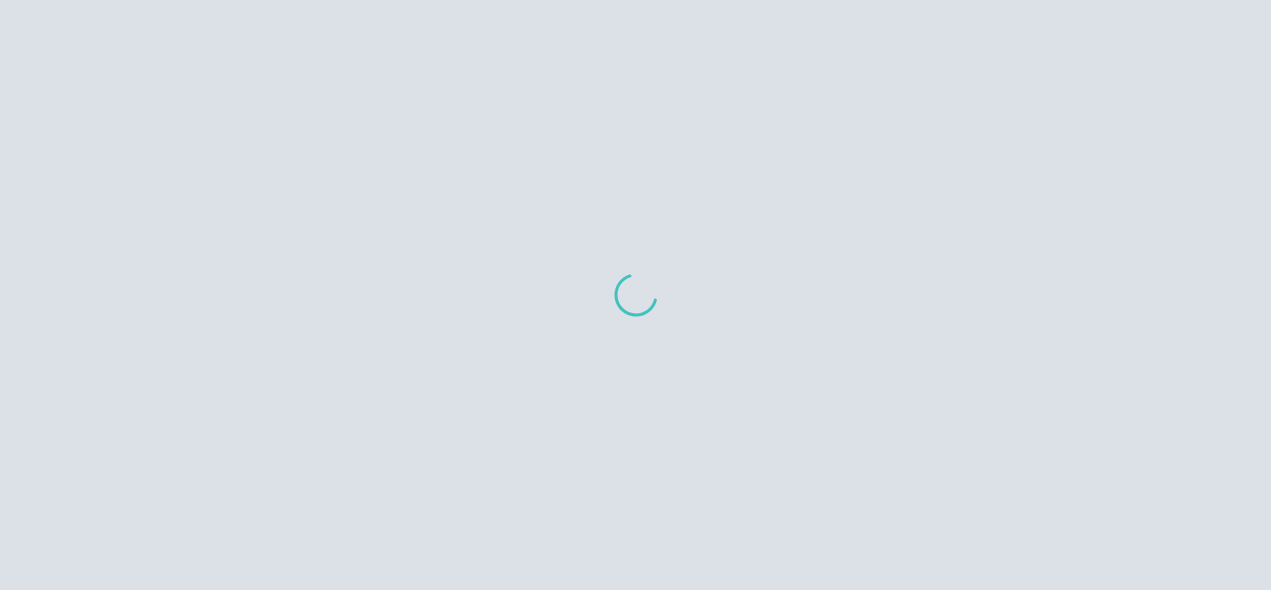 scroll, scrollTop: 0, scrollLeft: 0, axis: both 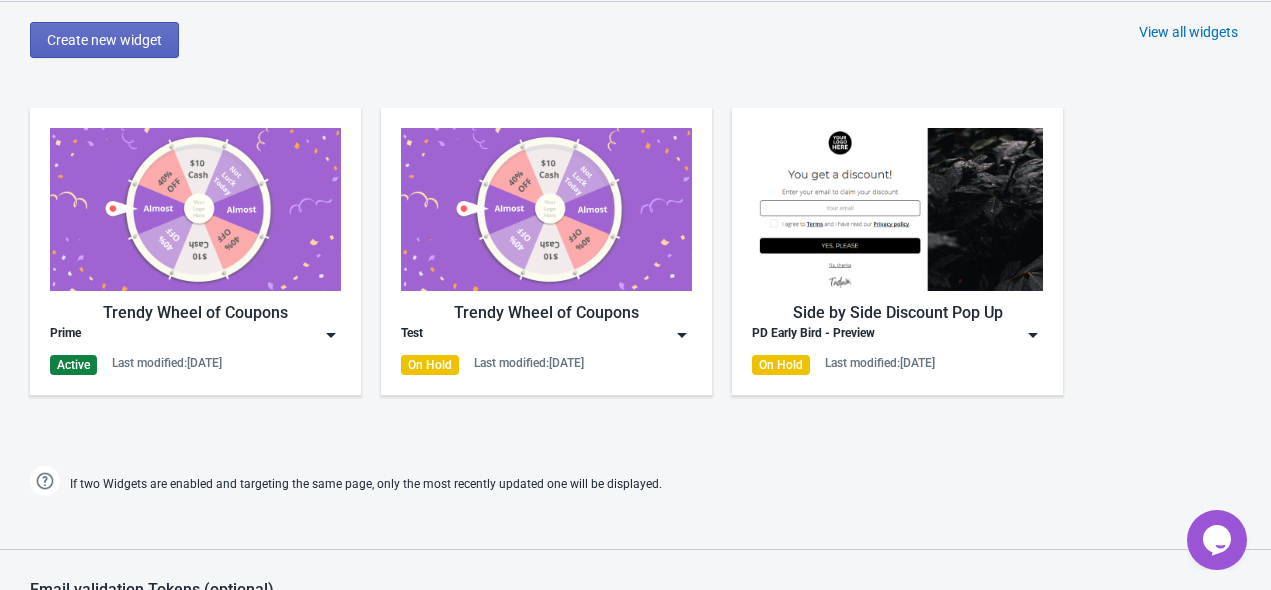 click on "Trendy Wheel of Coupons" at bounding box center [195, 313] 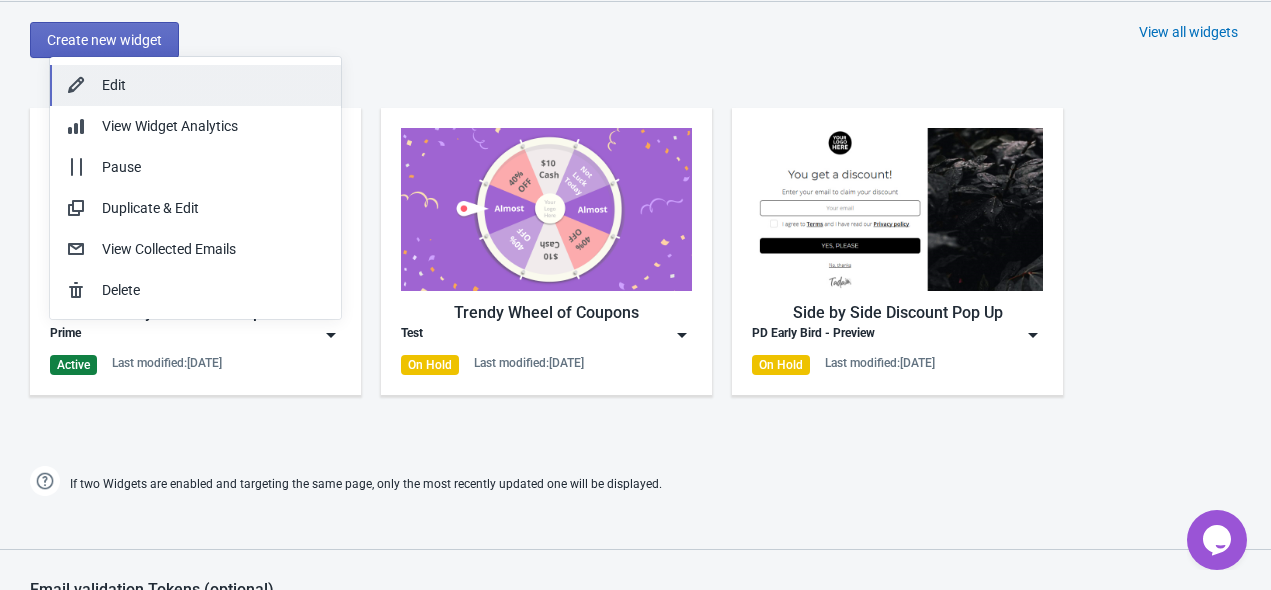 click on "Edit" at bounding box center (213, 85) 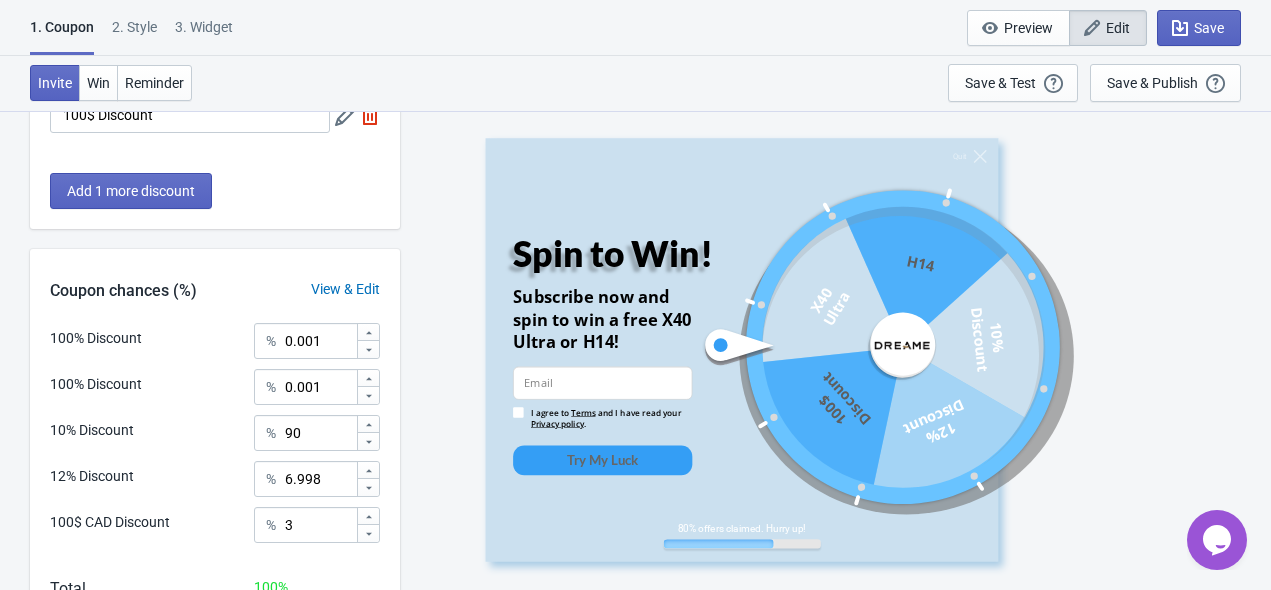 scroll, scrollTop: 602, scrollLeft: 0, axis: vertical 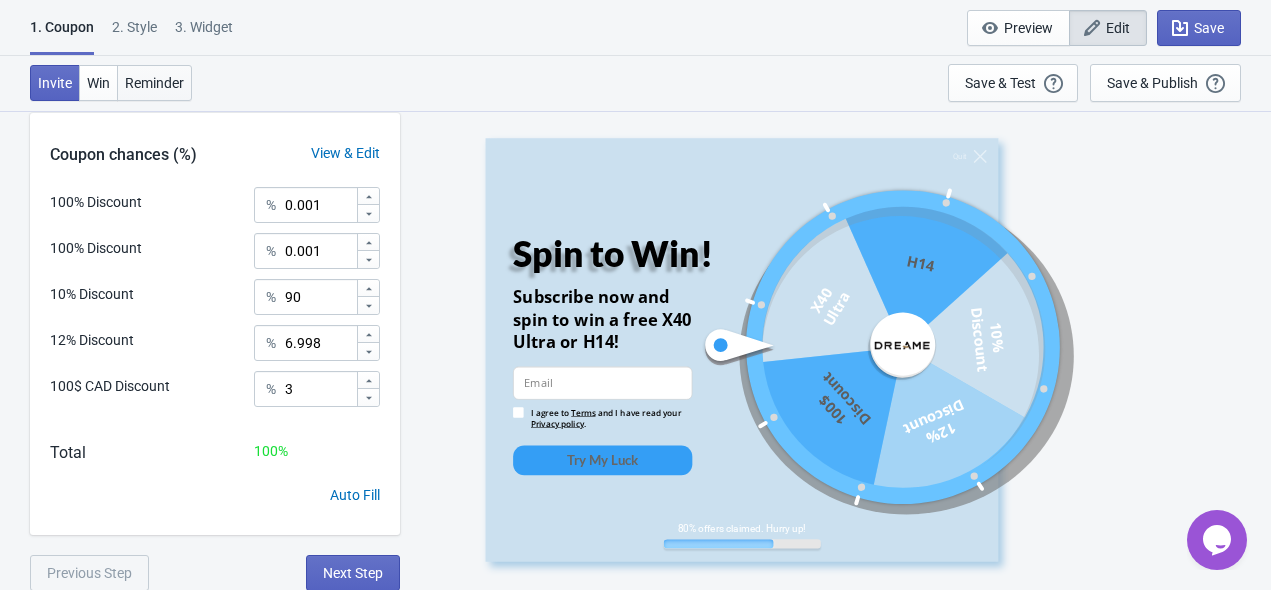click on "Reminder" at bounding box center [154, 83] 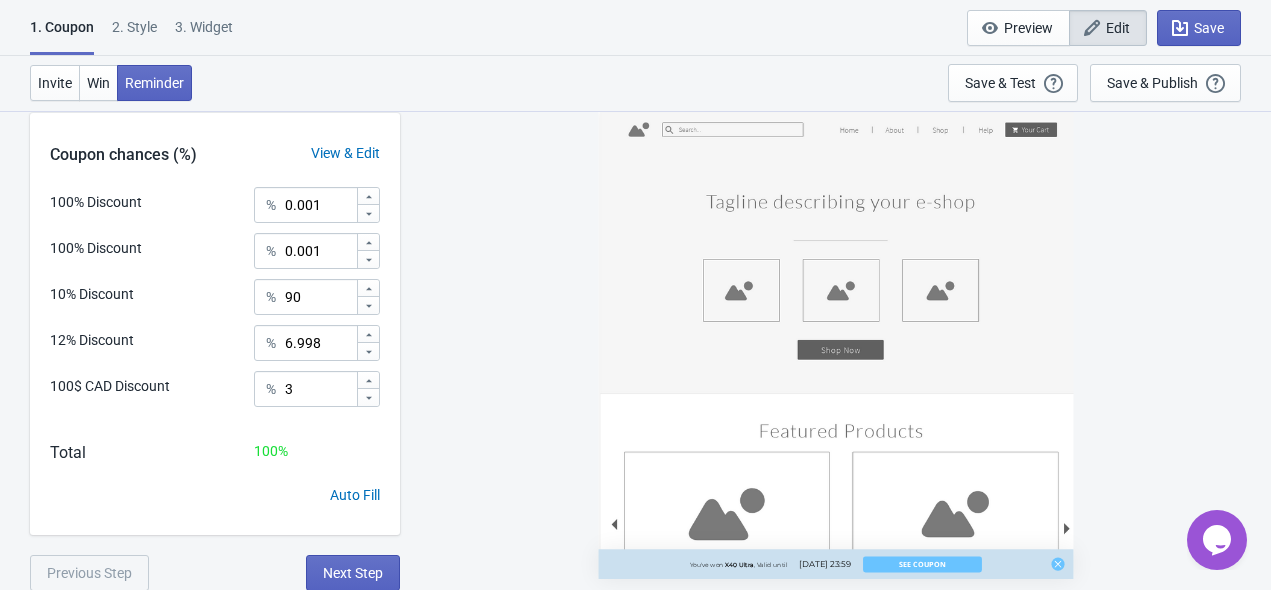 click on "3. Widget" at bounding box center [204, 34] 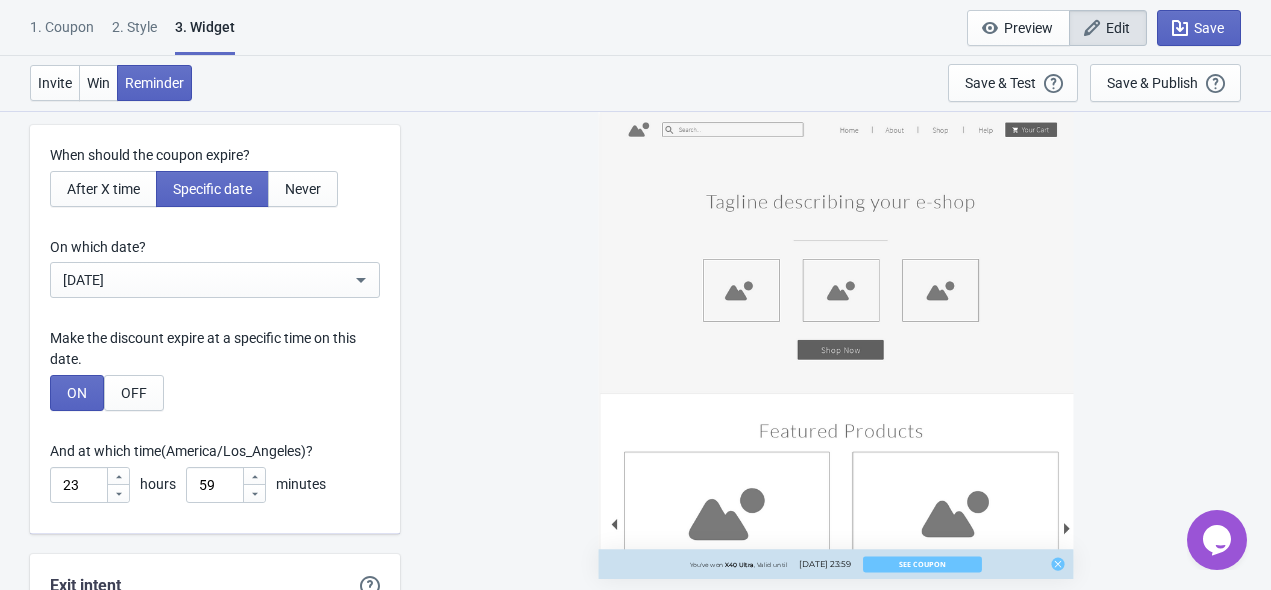 scroll, scrollTop: 6600, scrollLeft: 0, axis: vertical 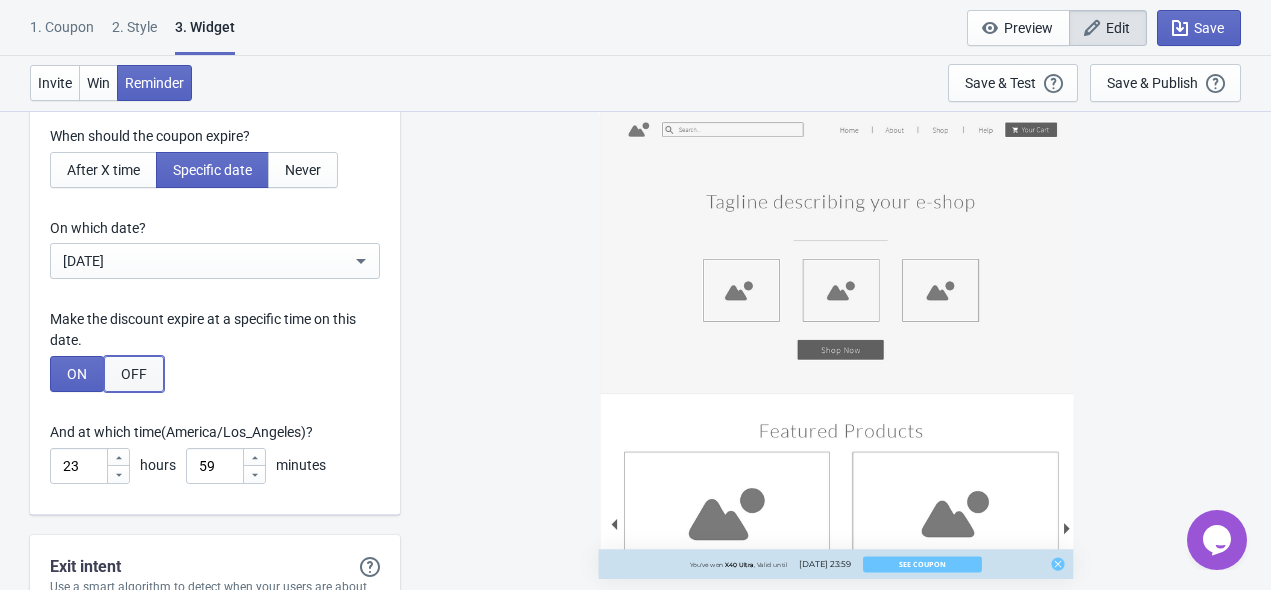 click on "OFF" at bounding box center (134, 374) 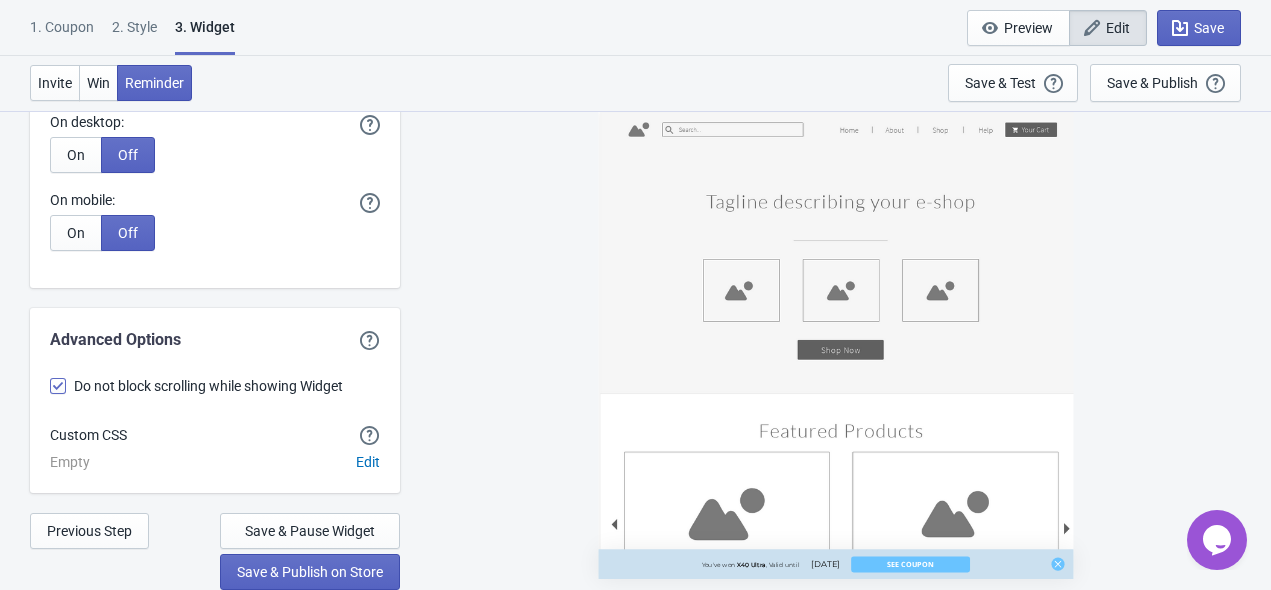 scroll, scrollTop: 7088, scrollLeft: 0, axis: vertical 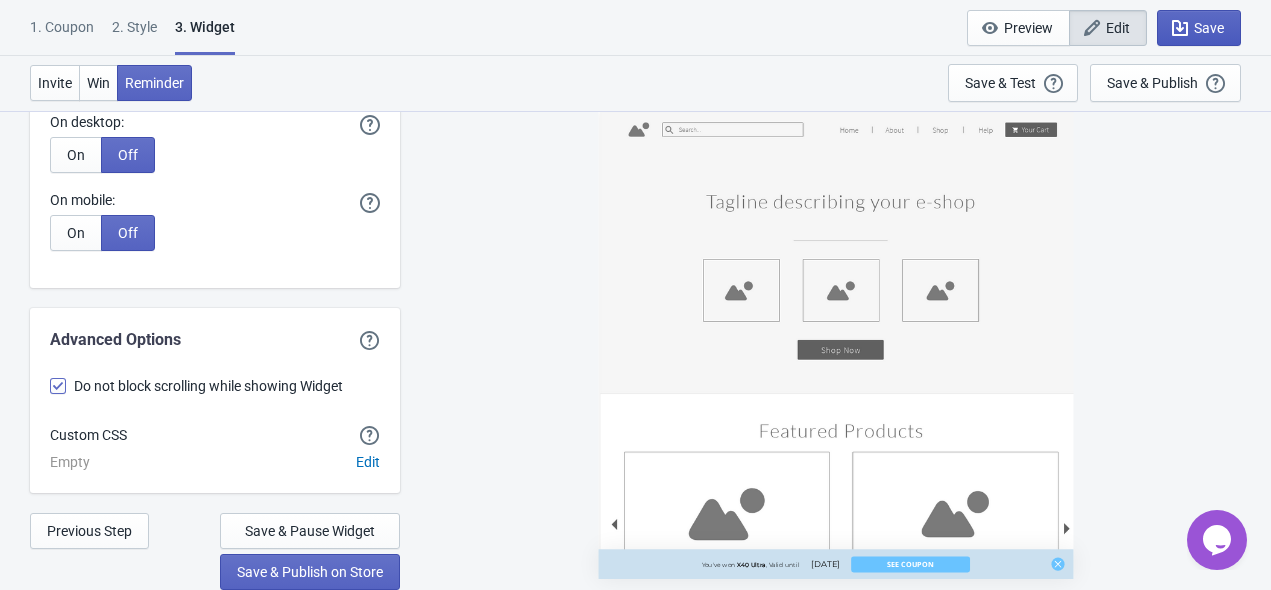click on "Save" at bounding box center (1209, 28) 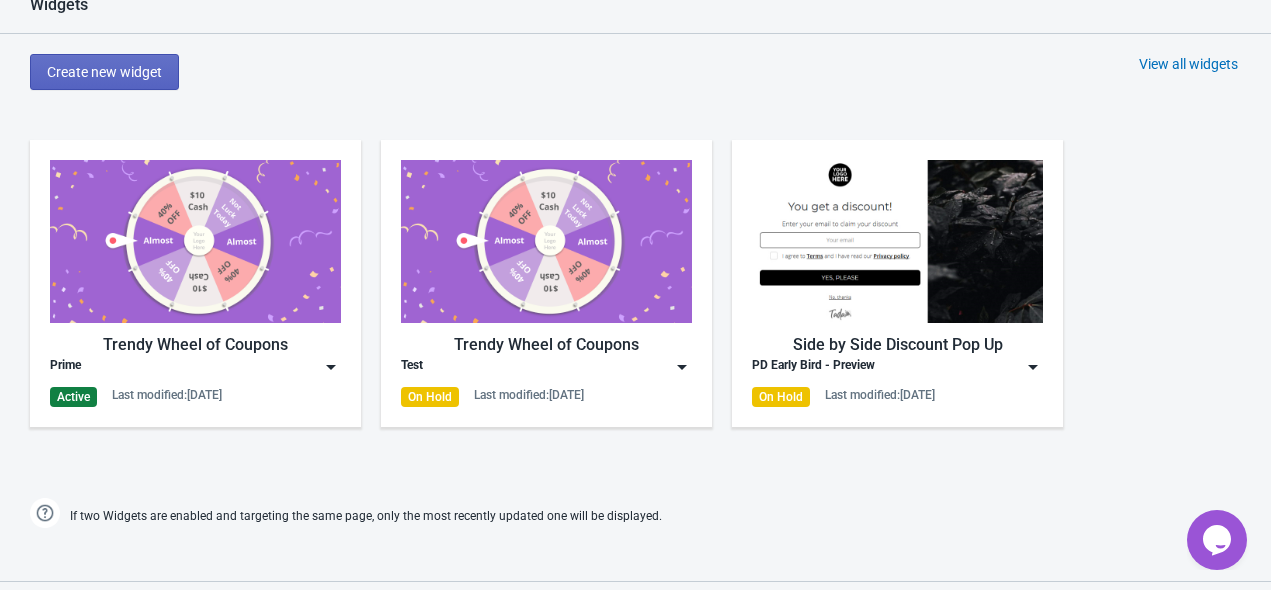 scroll, scrollTop: 1113, scrollLeft: 0, axis: vertical 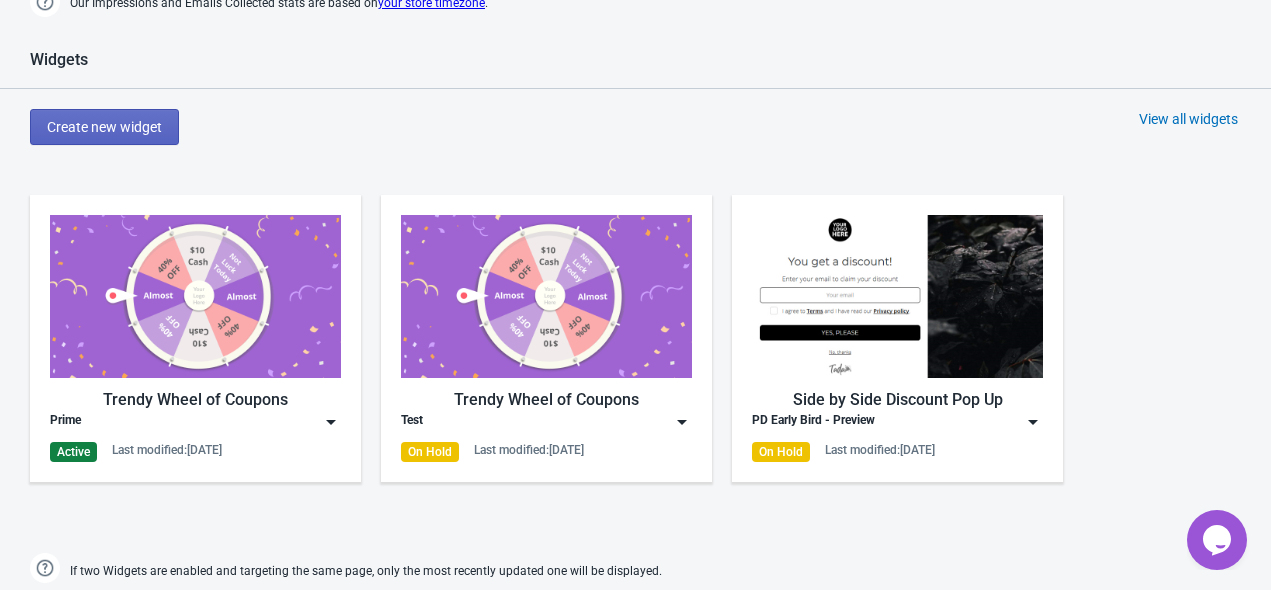 click on "Active Last modified:  [DATE]" at bounding box center (195, 452) 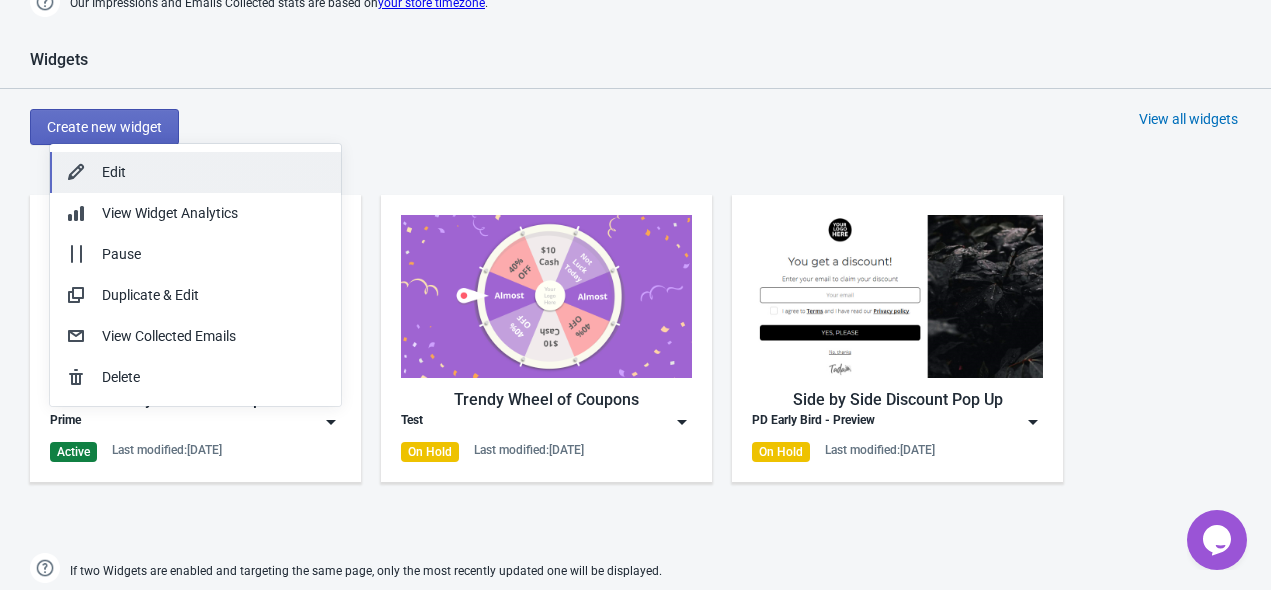 click on "Edit" at bounding box center (213, 172) 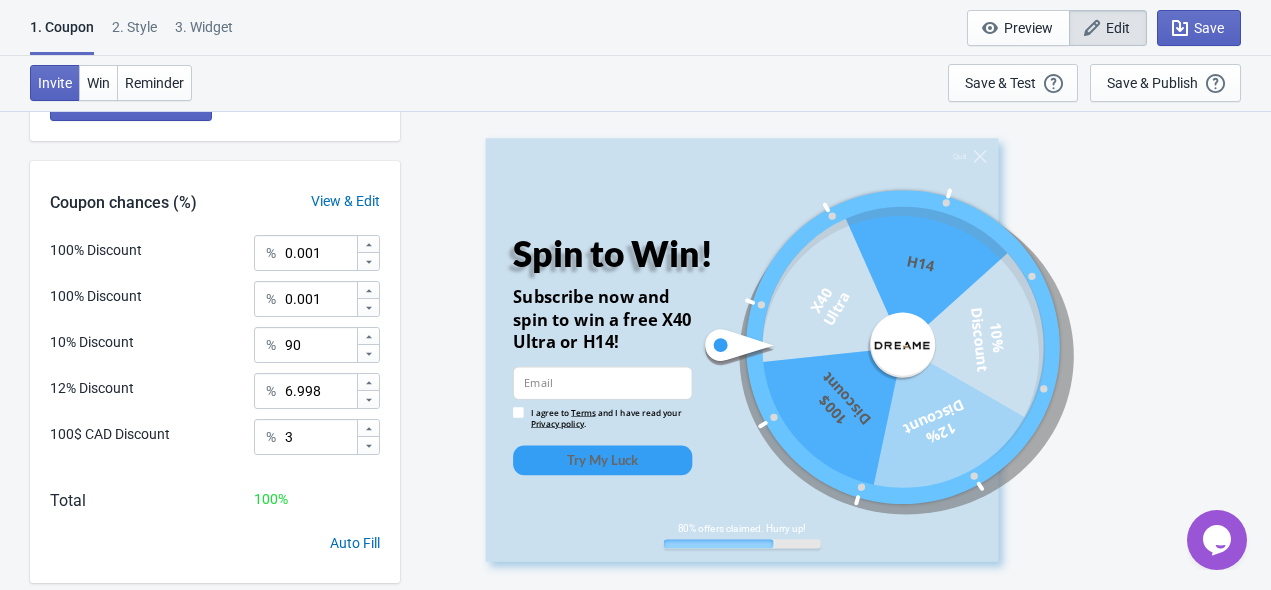 scroll, scrollTop: 602, scrollLeft: 0, axis: vertical 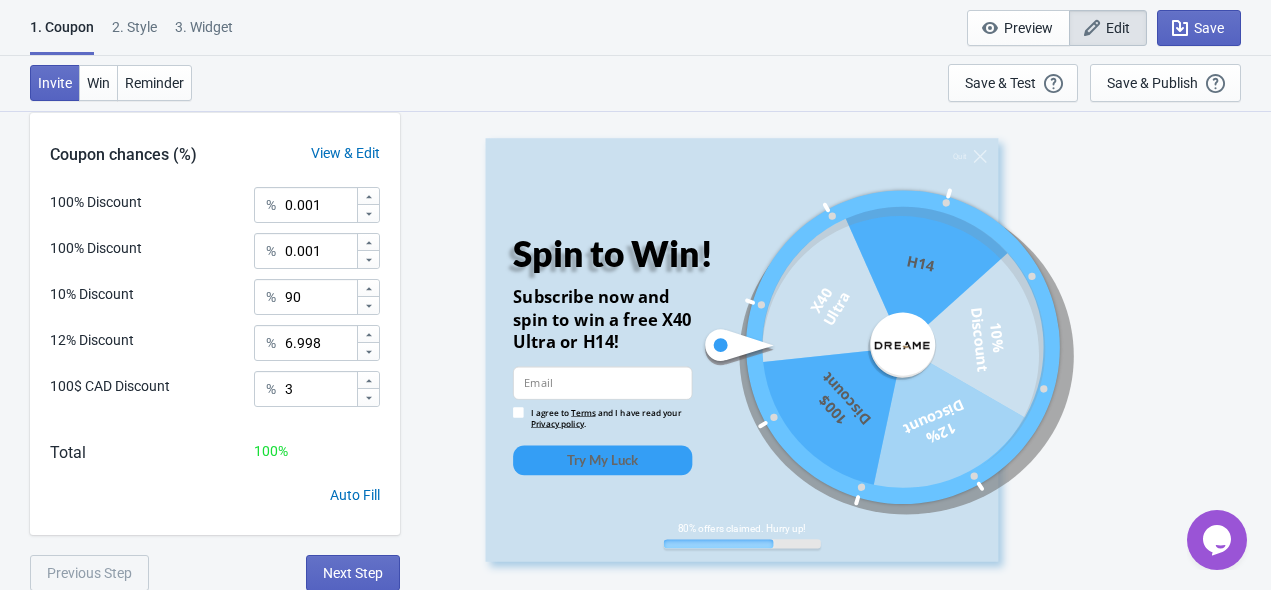 click on "3. Widget" at bounding box center [204, 34] 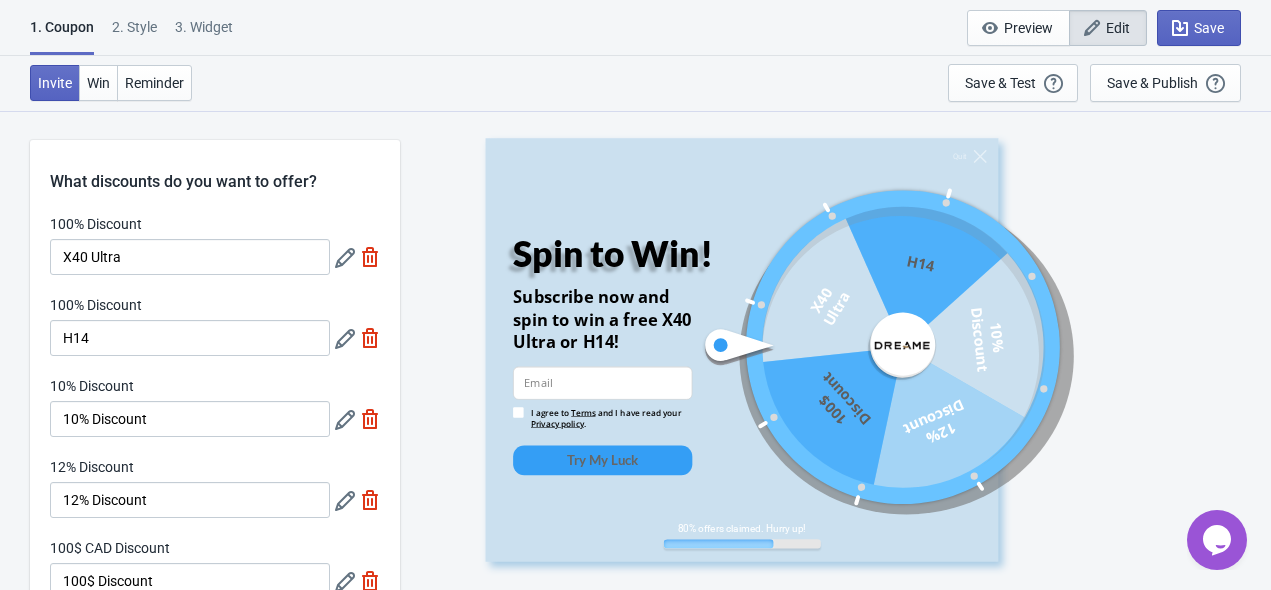 select on "specificURL" 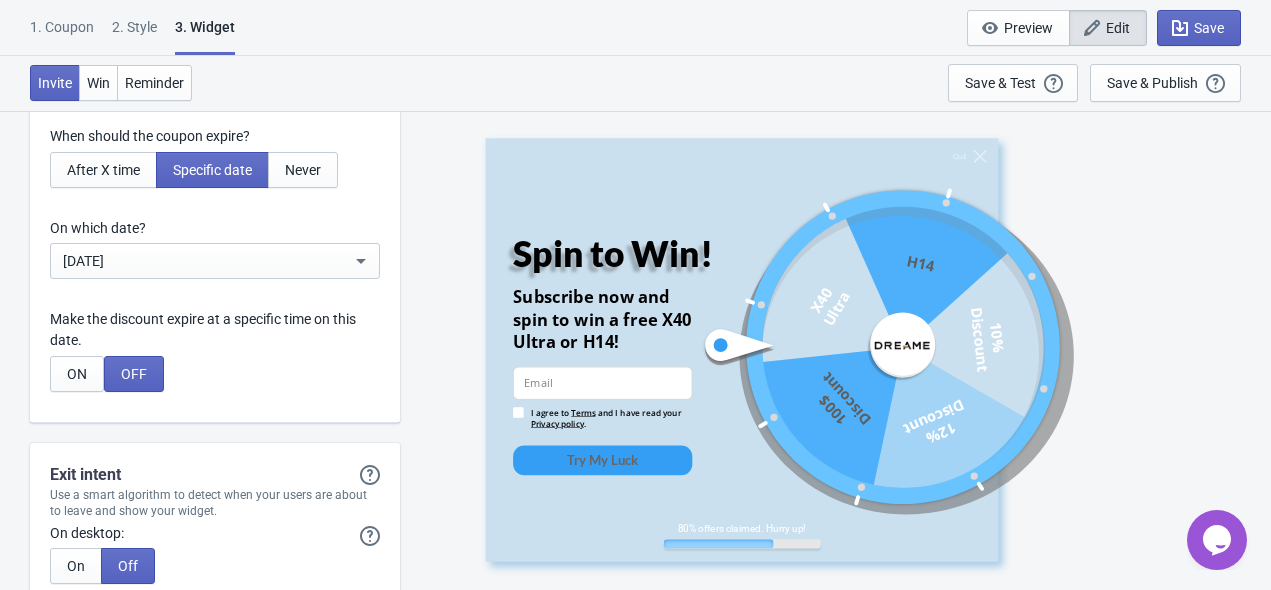 scroll, scrollTop: 6600, scrollLeft: 0, axis: vertical 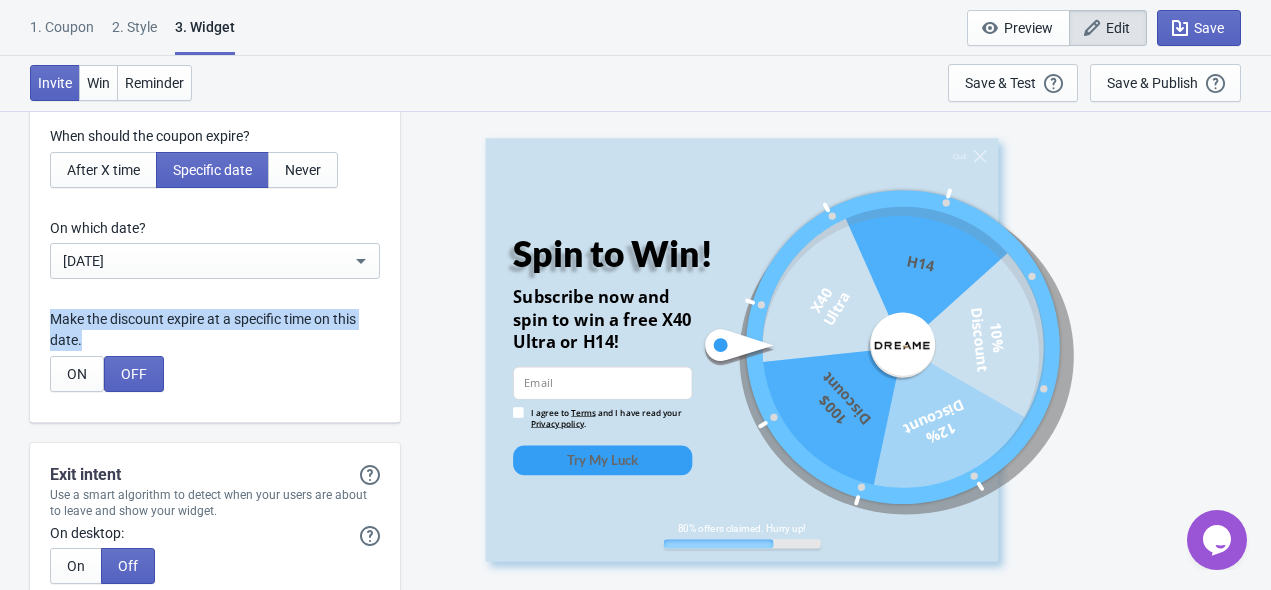 drag, startPoint x: 88, startPoint y: 413, endPoint x: 49, endPoint y: 394, distance: 43.382023 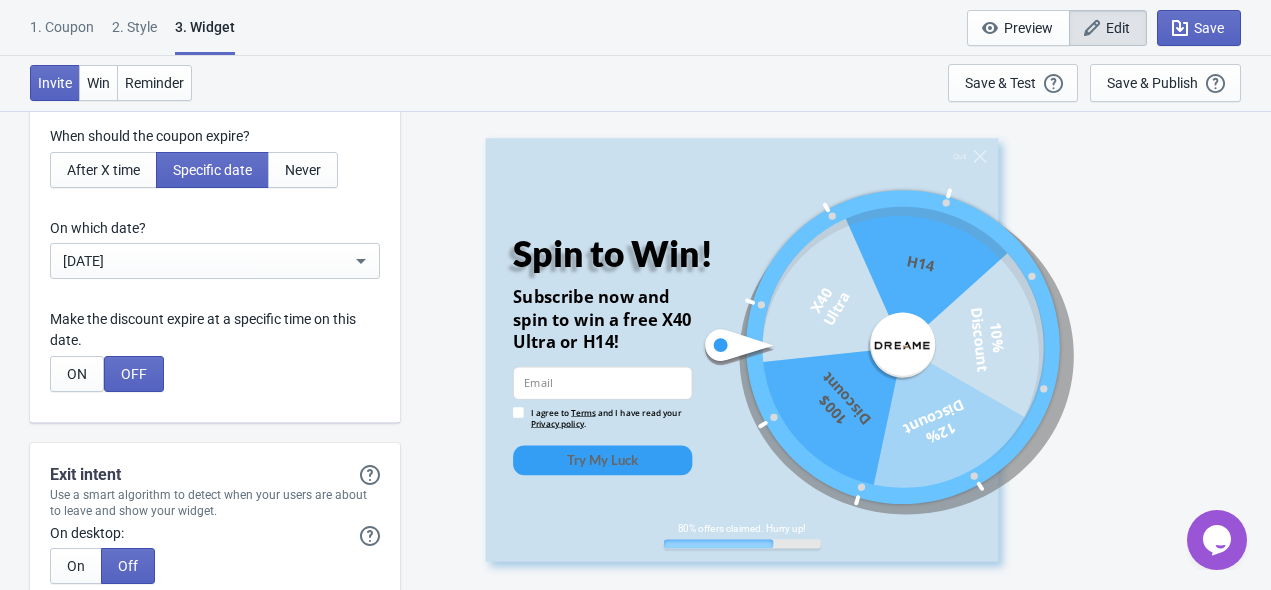 click on "ON OFF" at bounding box center (215, 374) 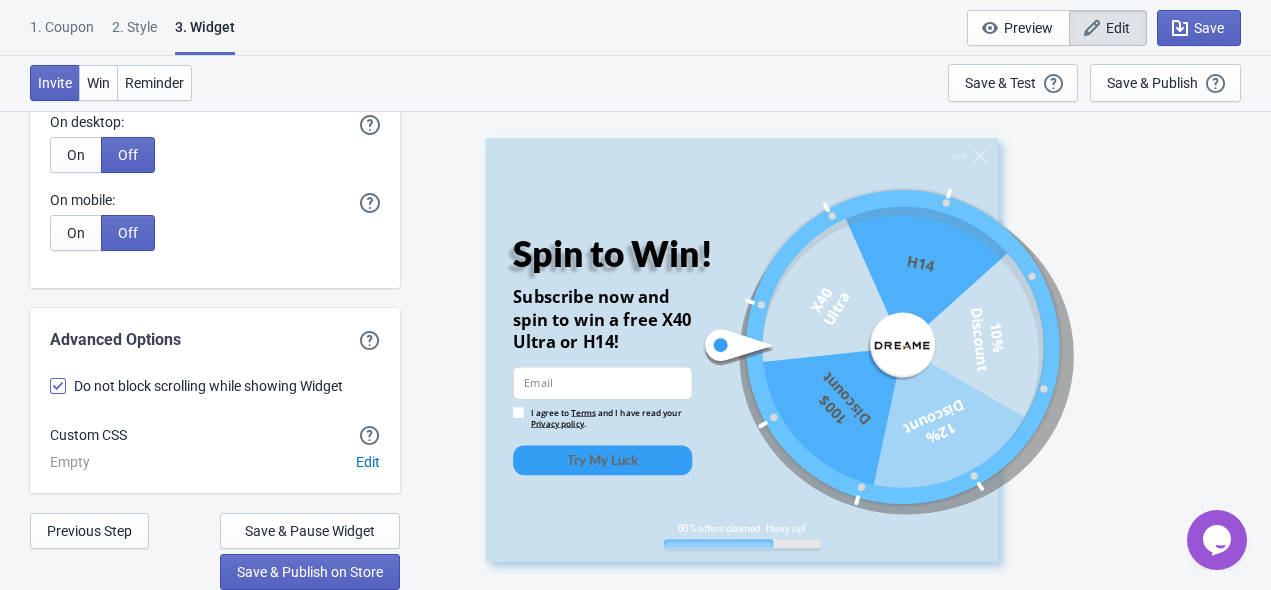 scroll, scrollTop: 7088, scrollLeft: 0, axis: vertical 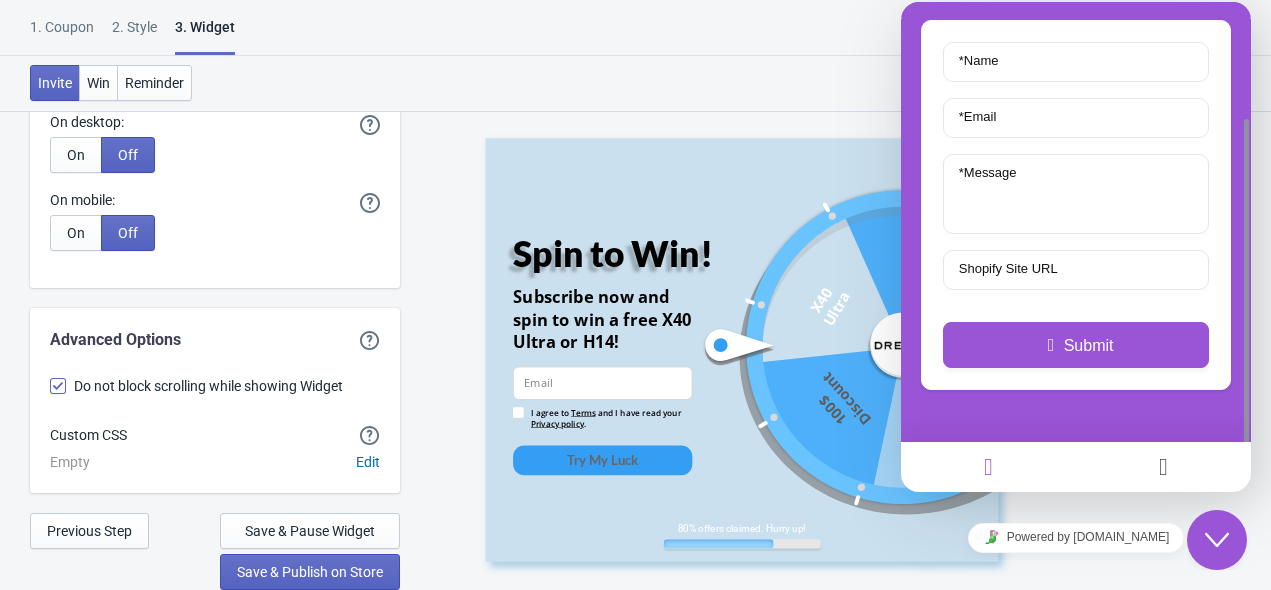 click on "1. Coupon 2 . Style 3. Widget 1. Coupon 2 . Style 3. Widget Save and Exit Preview Edit Save" at bounding box center (635, 28) 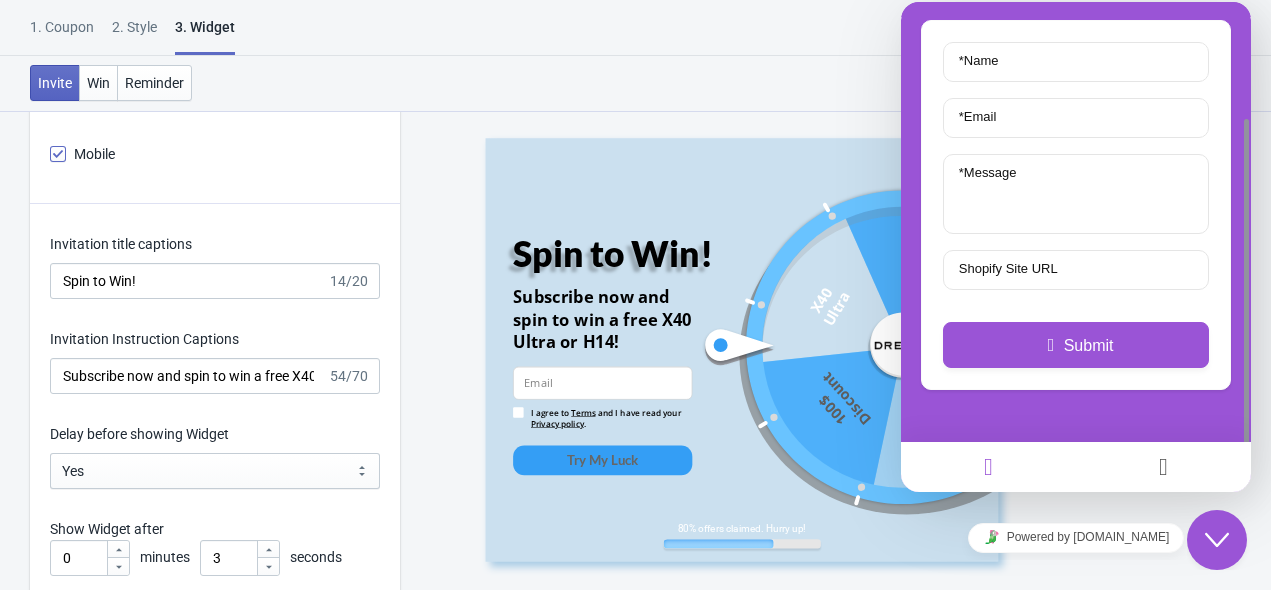 scroll, scrollTop: 3388, scrollLeft: 0, axis: vertical 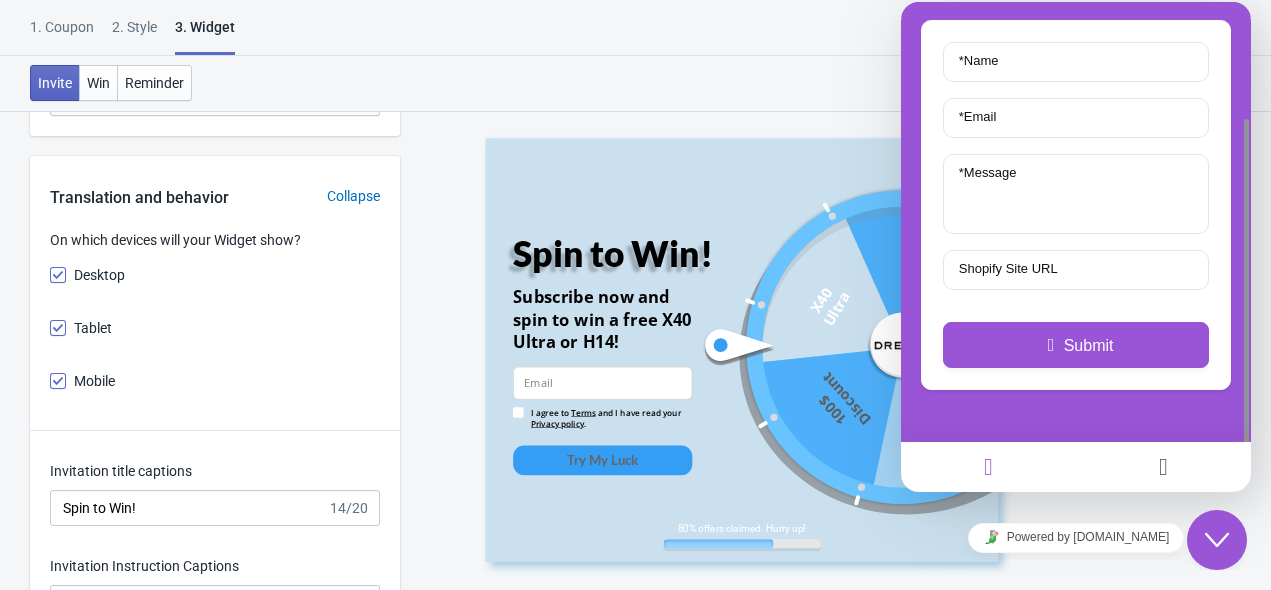 click on "1. Coupon 2 . Style 3. Widget 1. Coupon 2 . Style 3. Widget Save and Exit Preview Edit Save" at bounding box center [635, 28] 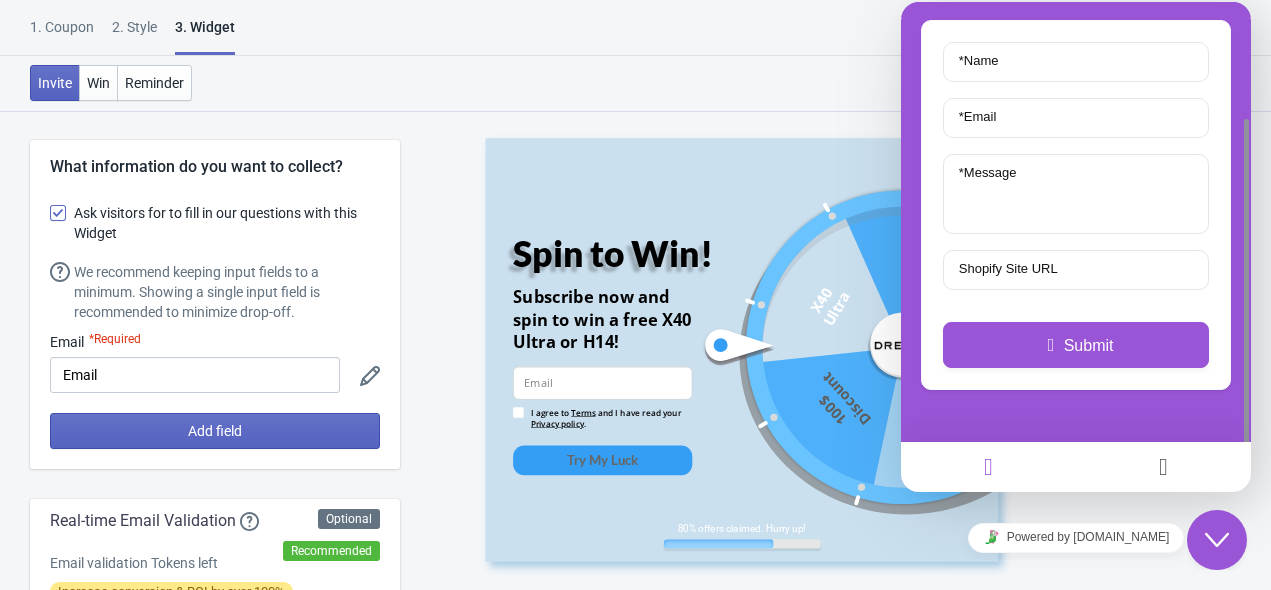 click on "1. Coupon" at bounding box center (62, 34) 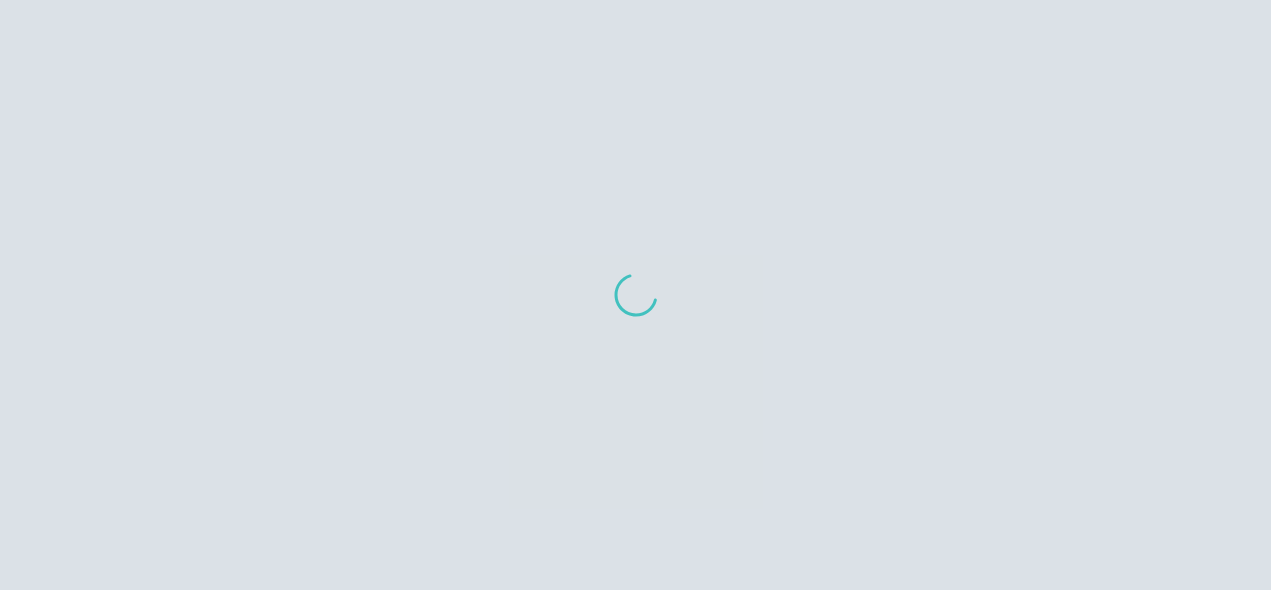 scroll, scrollTop: 0, scrollLeft: 0, axis: both 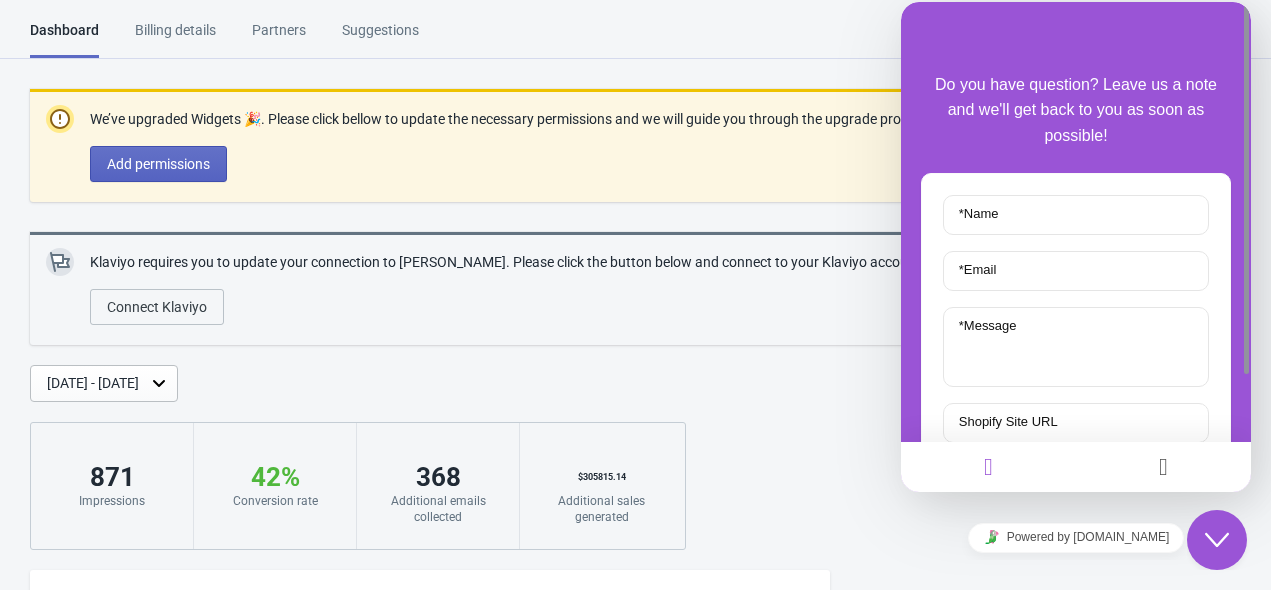 click on "Billing details" at bounding box center (175, 37) 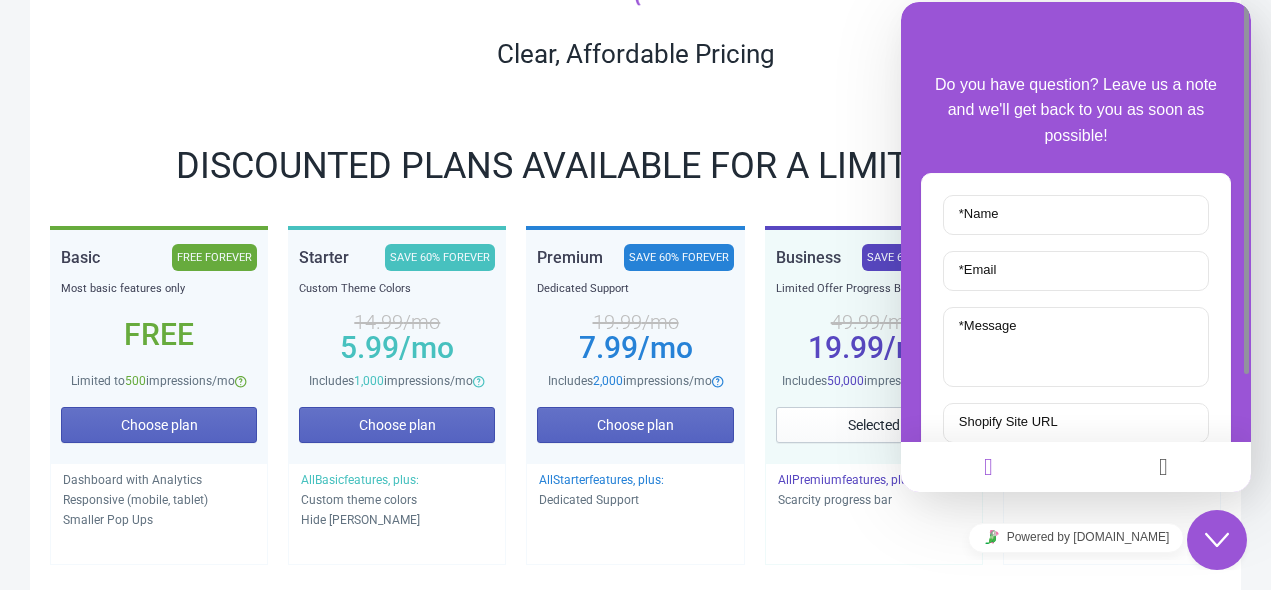 scroll, scrollTop: 0, scrollLeft: 0, axis: both 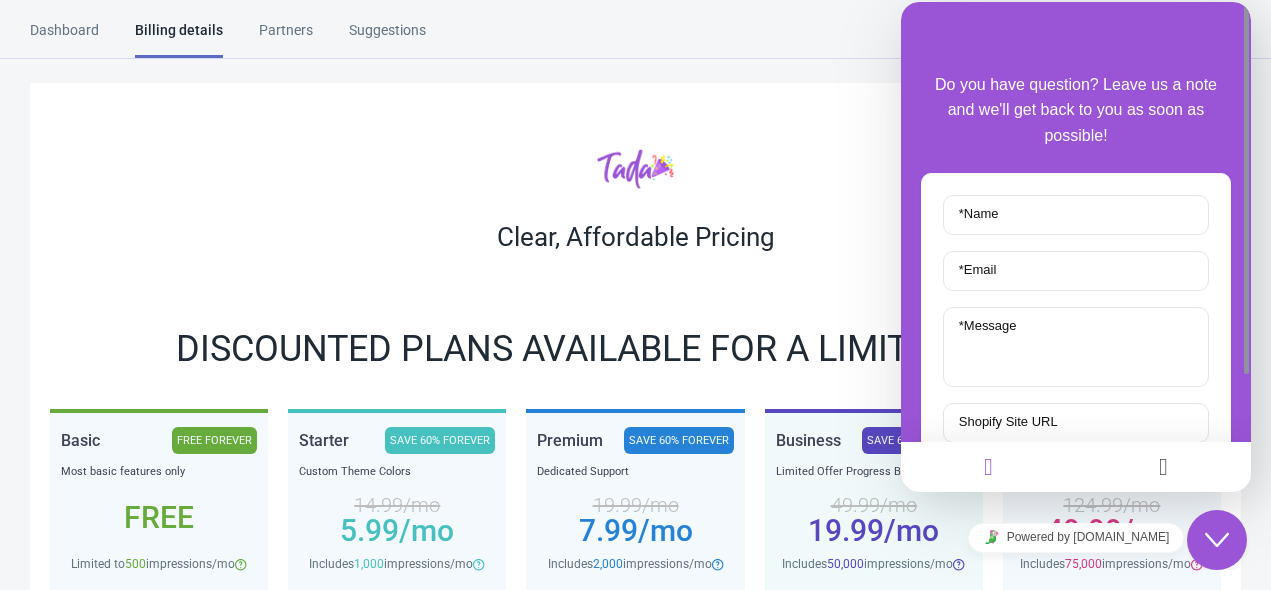 click on "Dashboard" at bounding box center [64, 37] 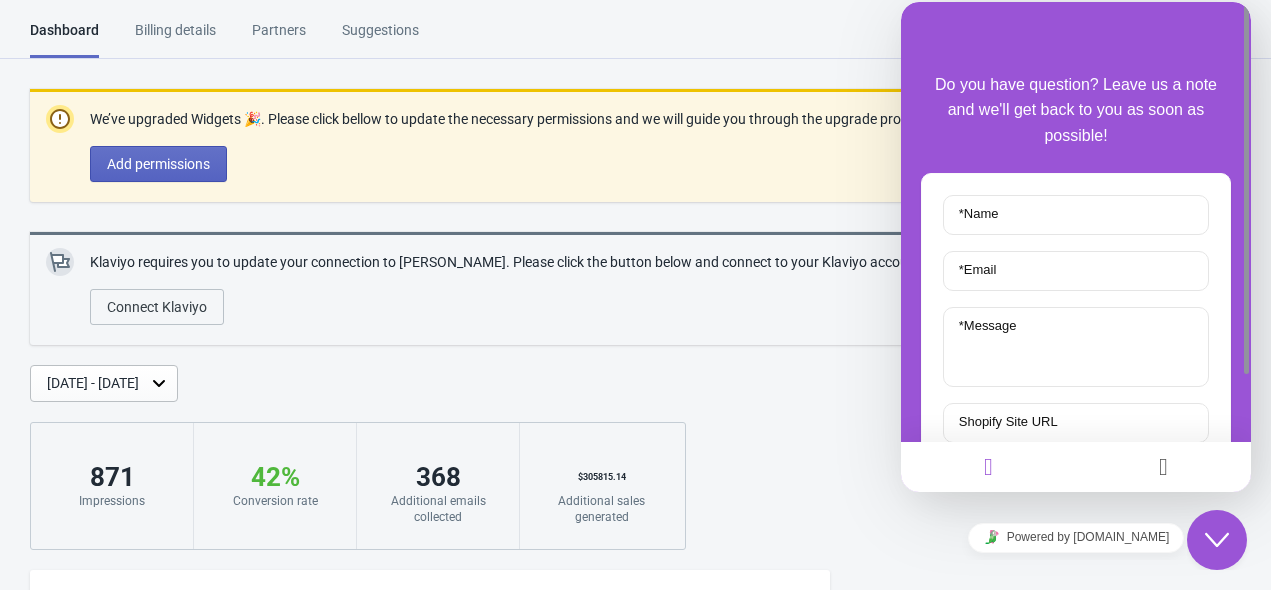 click on "Close Chat This icon closes the chat window." 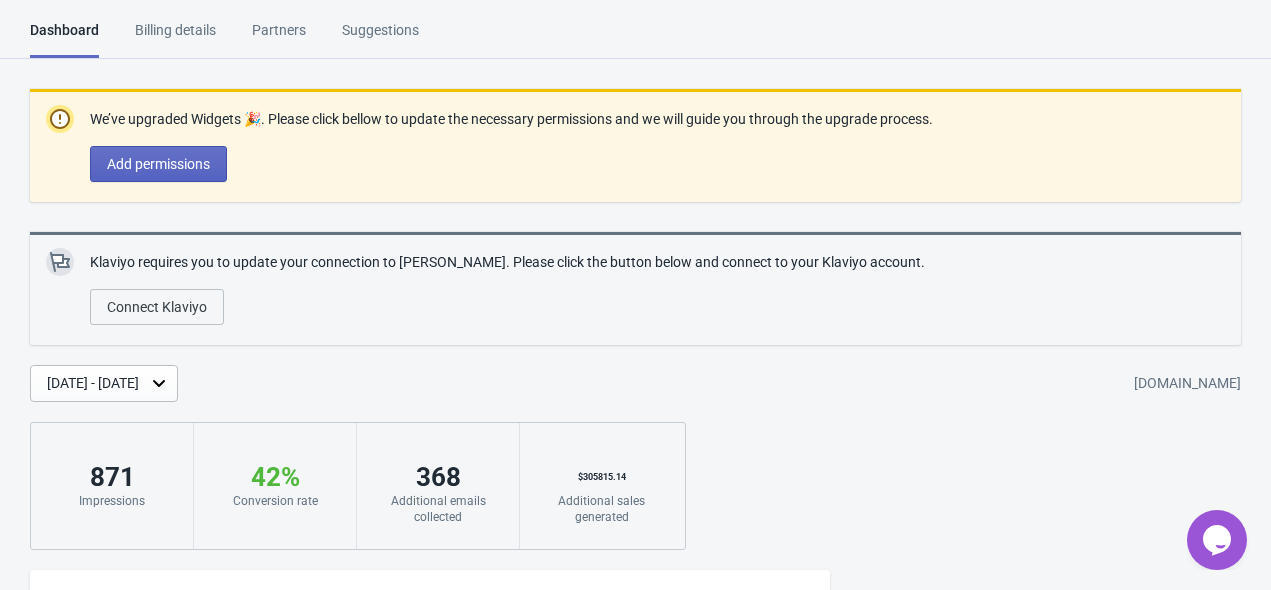 scroll, scrollTop: 0, scrollLeft: 0, axis: both 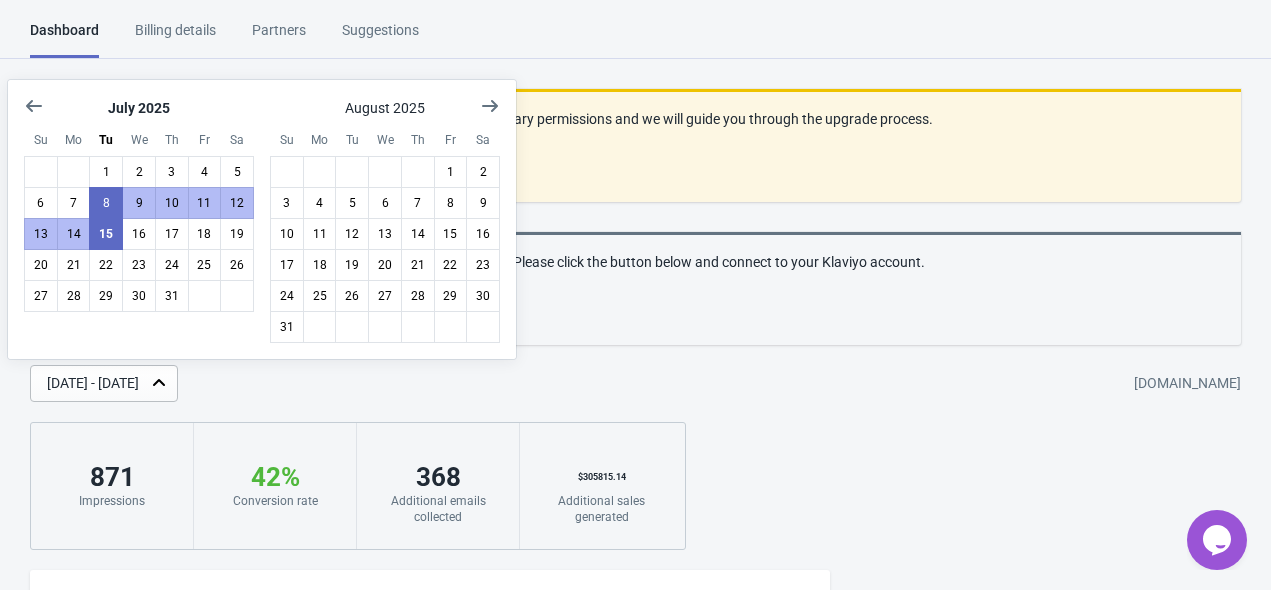 click on "[DATE] - [DATE]" at bounding box center (93, 383) 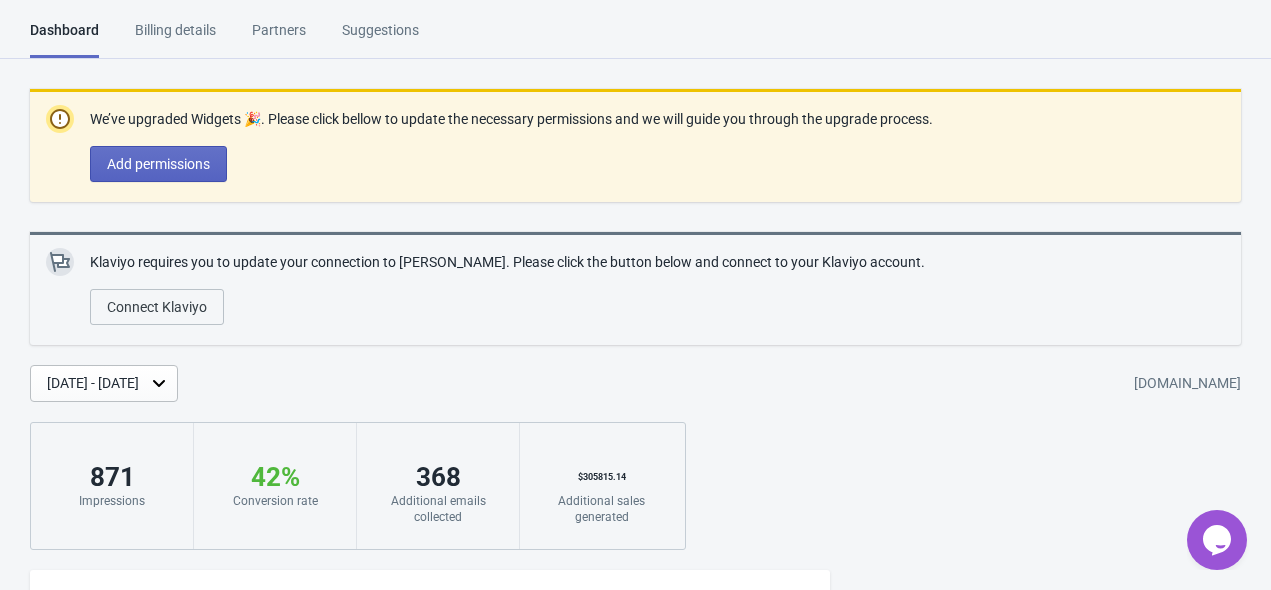click on "Jul 8, 2025 - Jul 15, 2025 dreame-canada.myshopify.com" at bounding box center [650, 383] 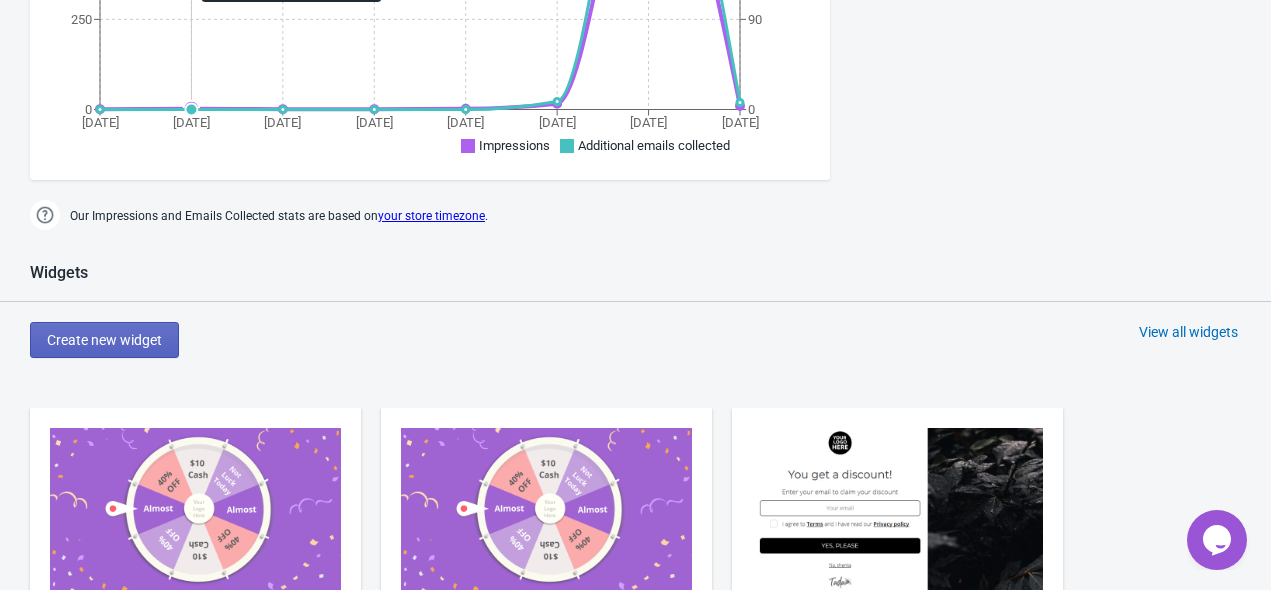 scroll, scrollTop: 1100, scrollLeft: 0, axis: vertical 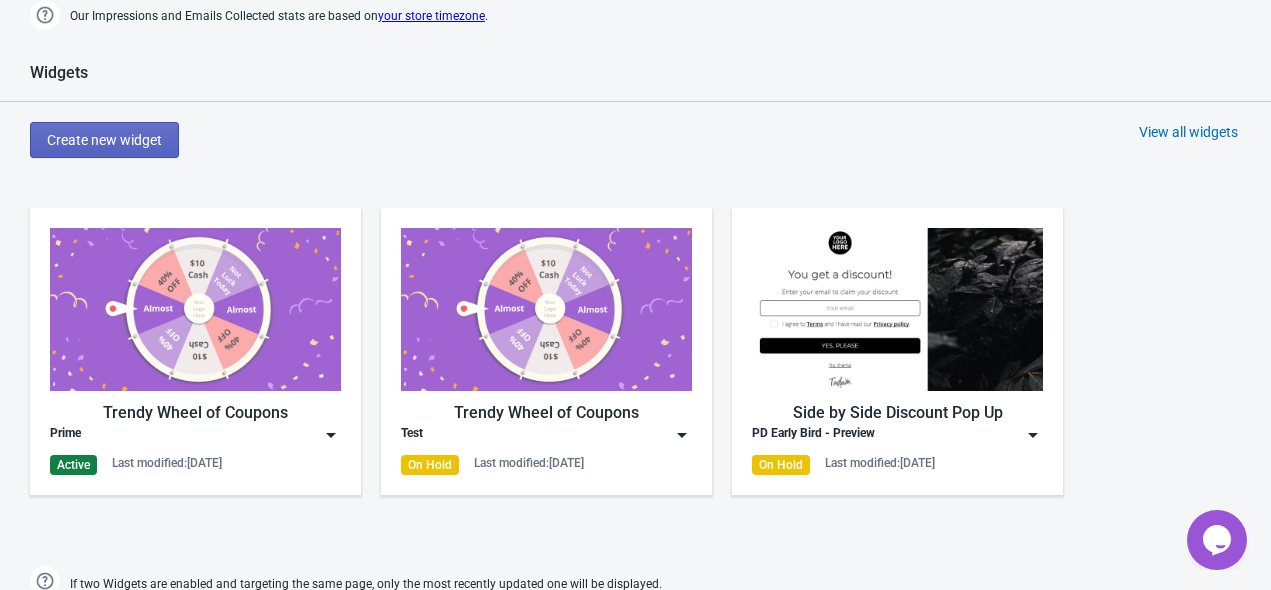click on "Trendy Wheel of Coupons" at bounding box center (195, 413) 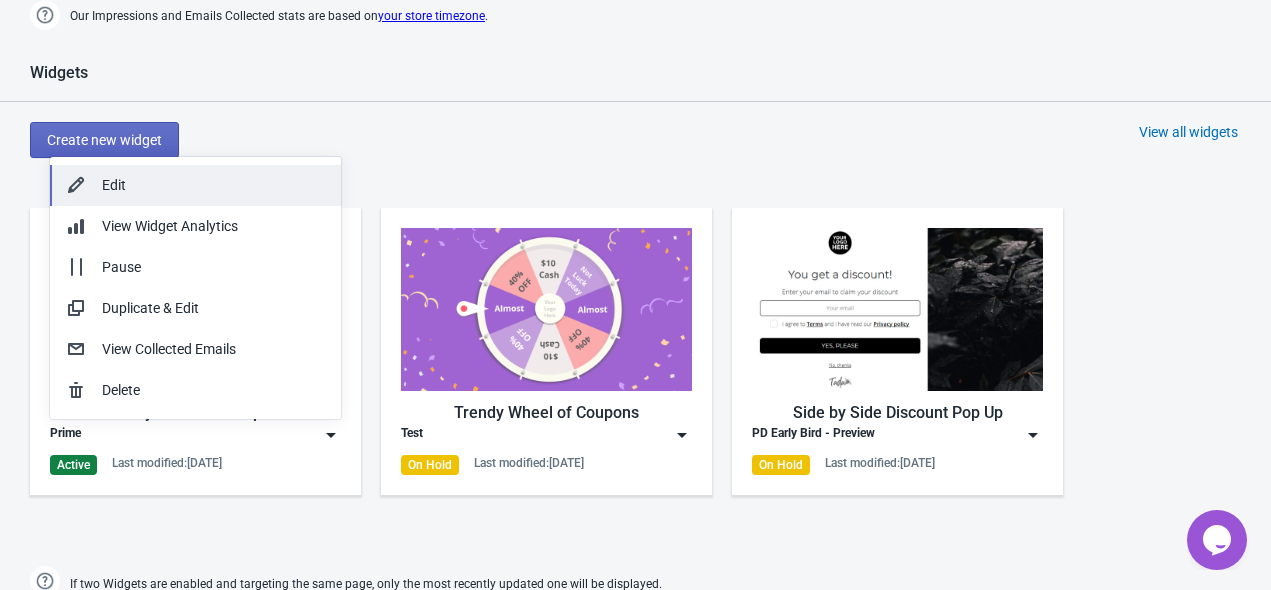click on "Edit" at bounding box center (213, 185) 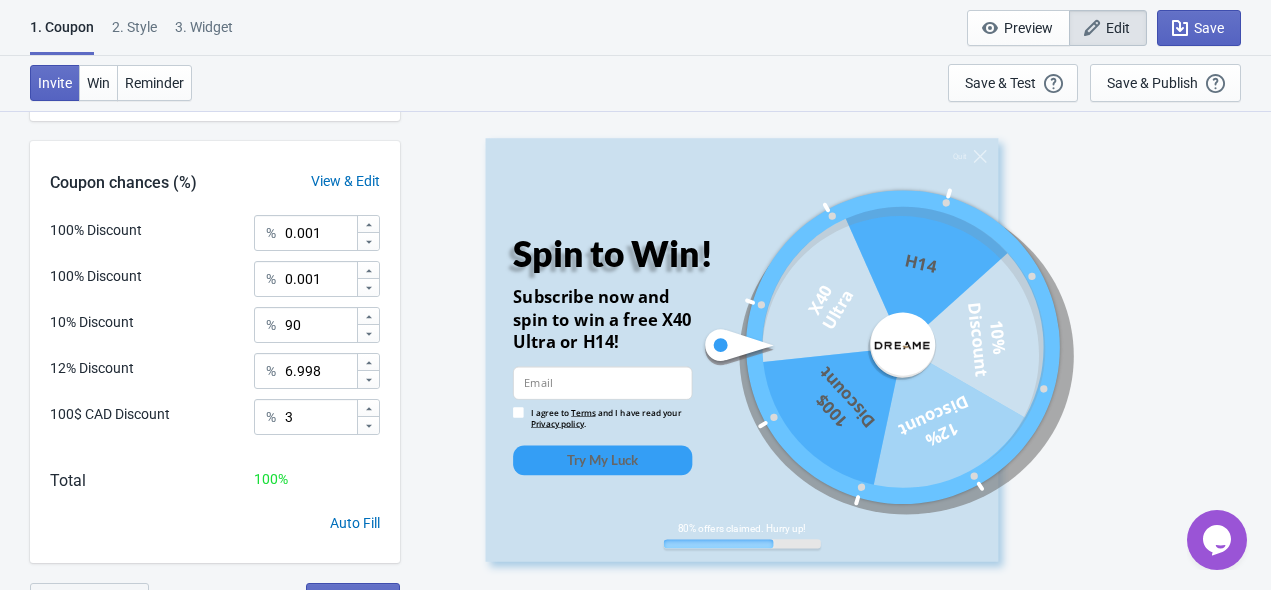 scroll, scrollTop: 602, scrollLeft: 0, axis: vertical 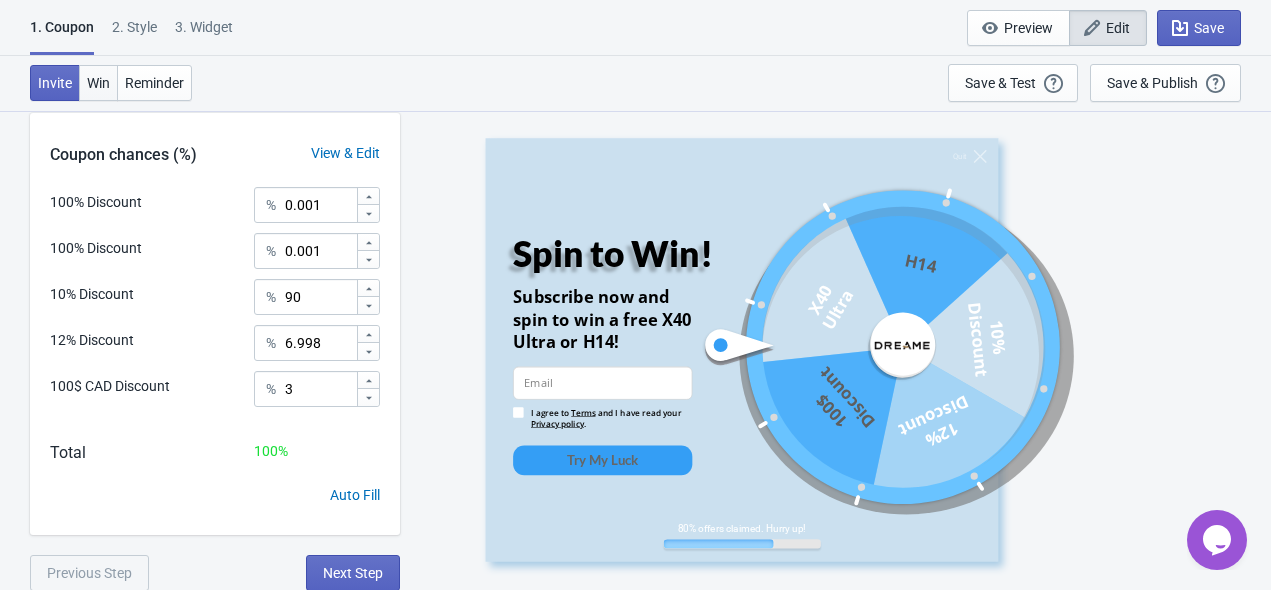 click on "Win" at bounding box center [98, 83] 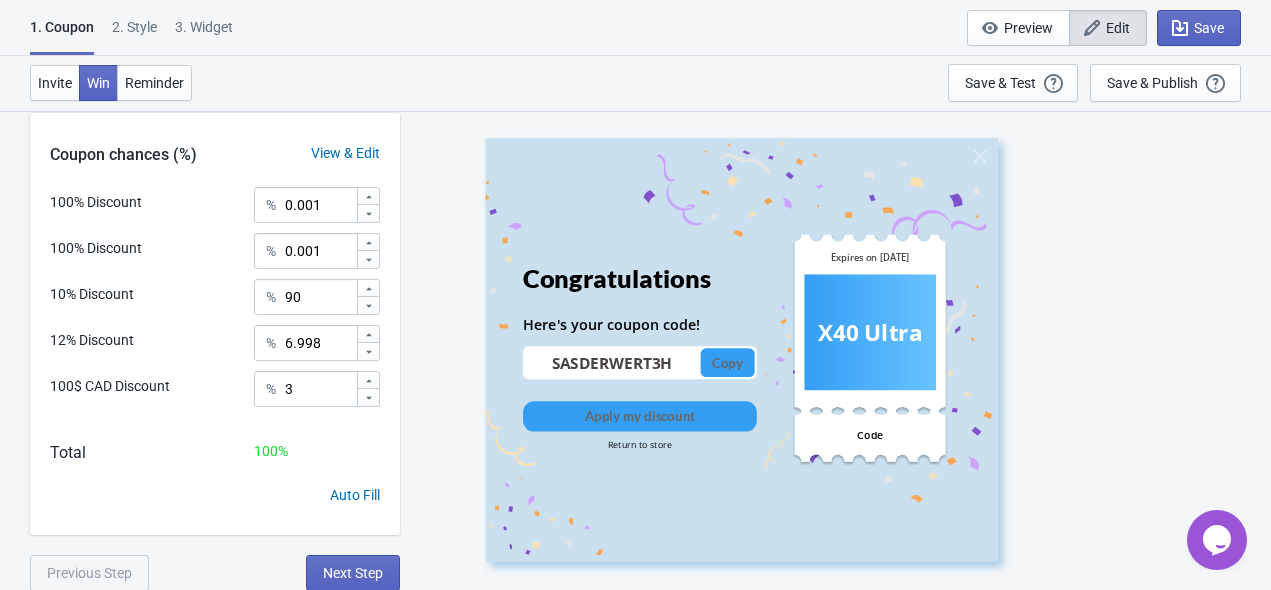 click on "3. Widget" at bounding box center [204, 34] 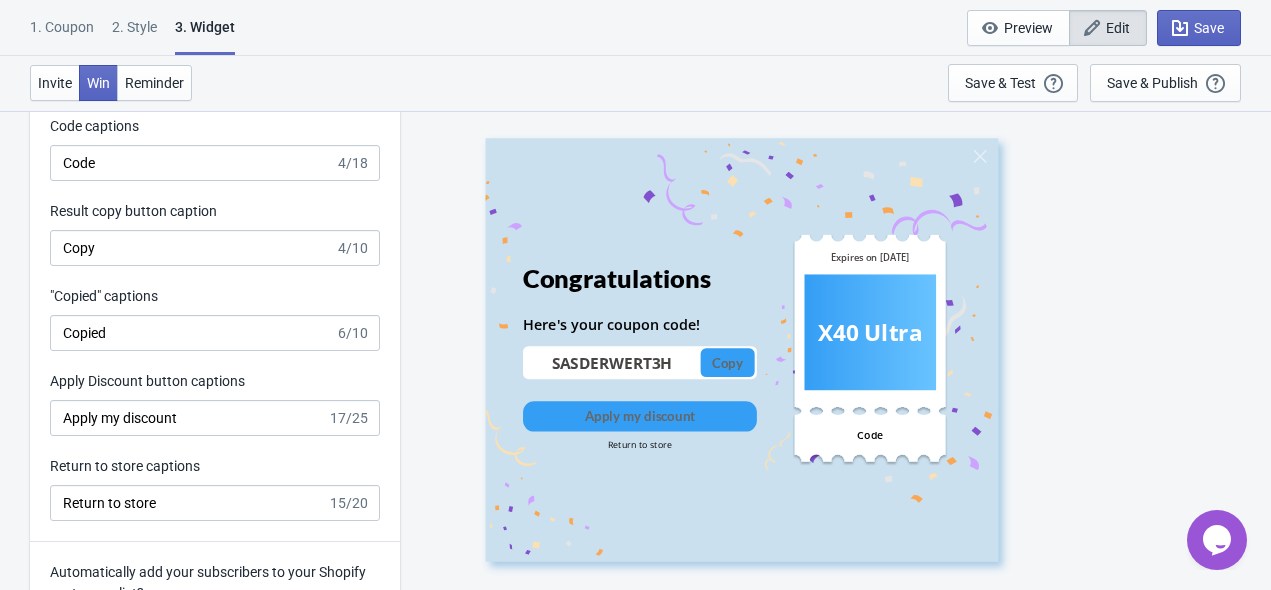 scroll, scrollTop: 5788, scrollLeft: 0, axis: vertical 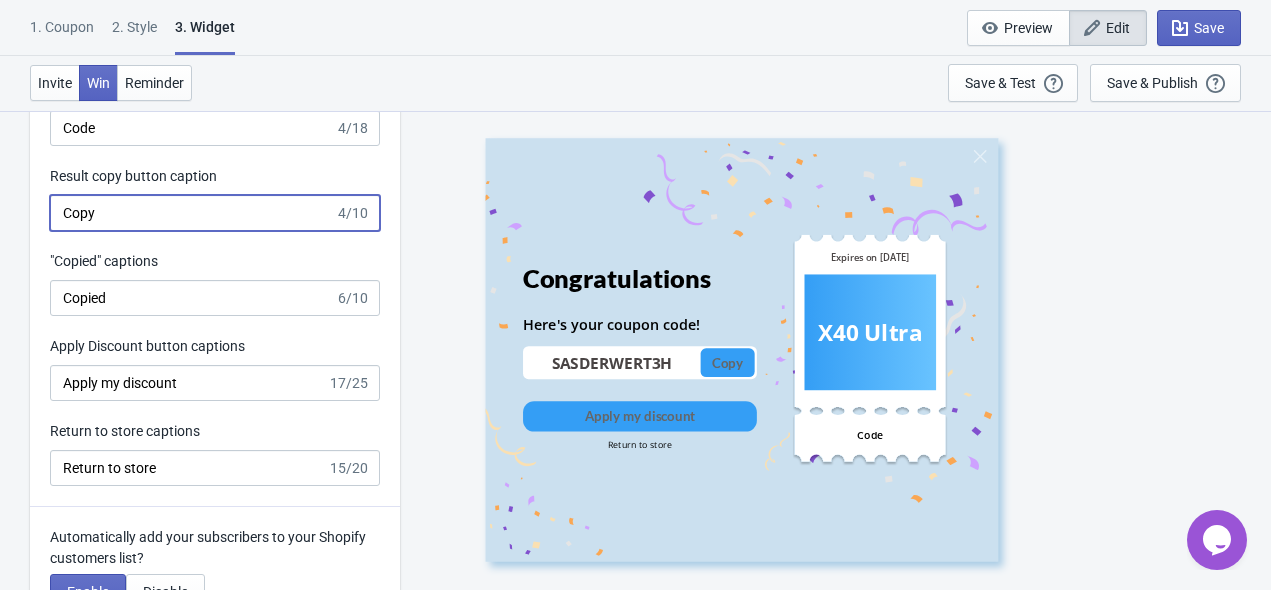 drag, startPoint x: 163, startPoint y: 289, endPoint x: 25, endPoint y: 273, distance: 138.92444 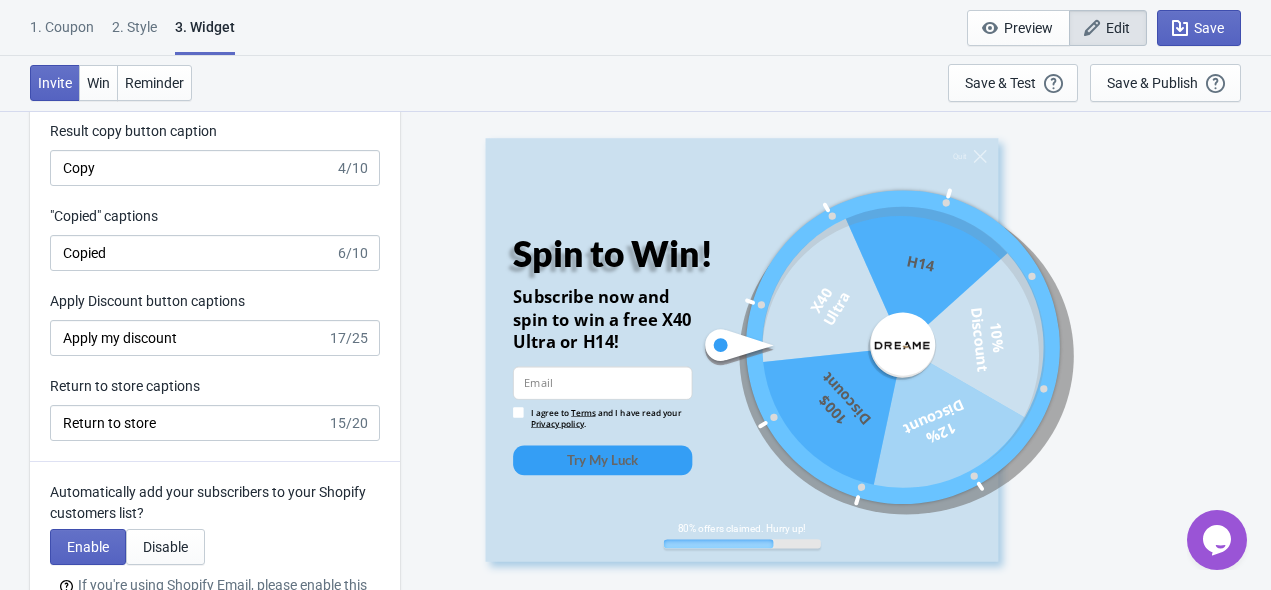 scroll, scrollTop: 5788, scrollLeft: 0, axis: vertical 